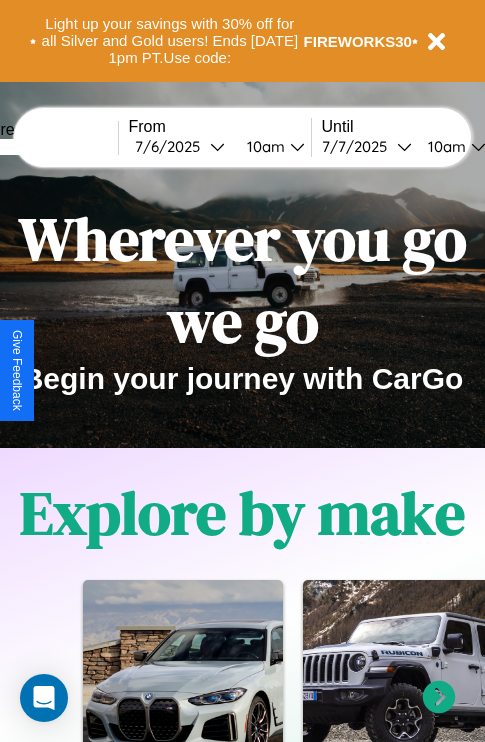 scroll, scrollTop: 0, scrollLeft: 0, axis: both 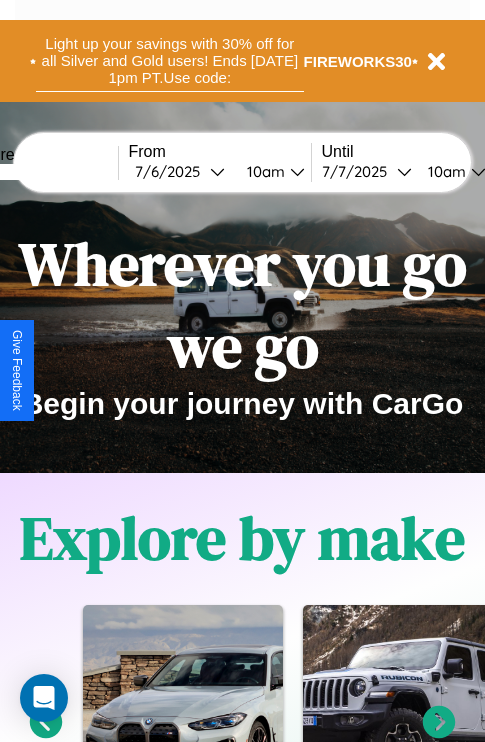 click on "Light up your savings with 30% off for all Silver and Gold users! Ends 8/1 at 1pm PT.  Use code:" at bounding box center [170, 61] 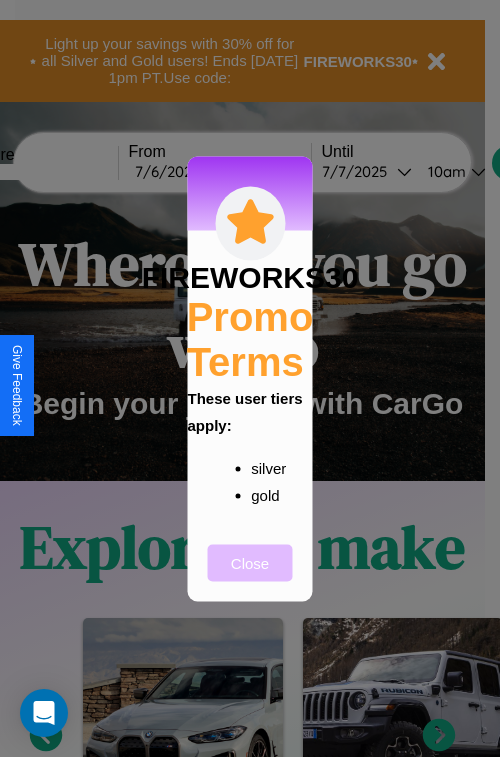 click on "Close" at bounding box center (250, 562) 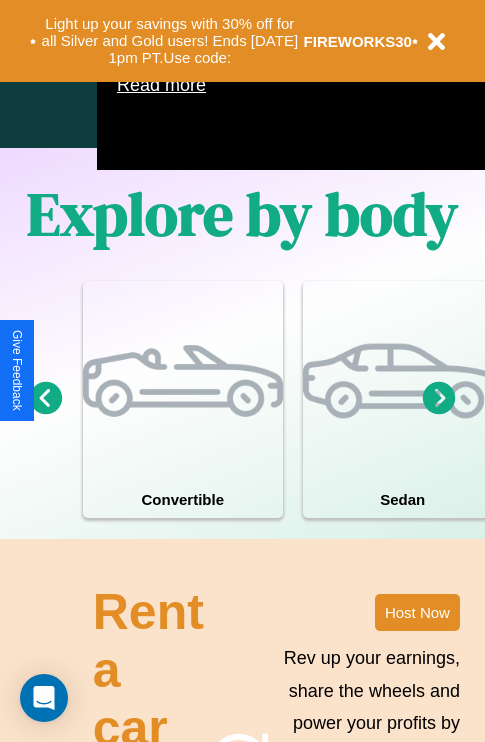scroll, scrollTop: 1285, scrollLeft: 0, axis: vertical 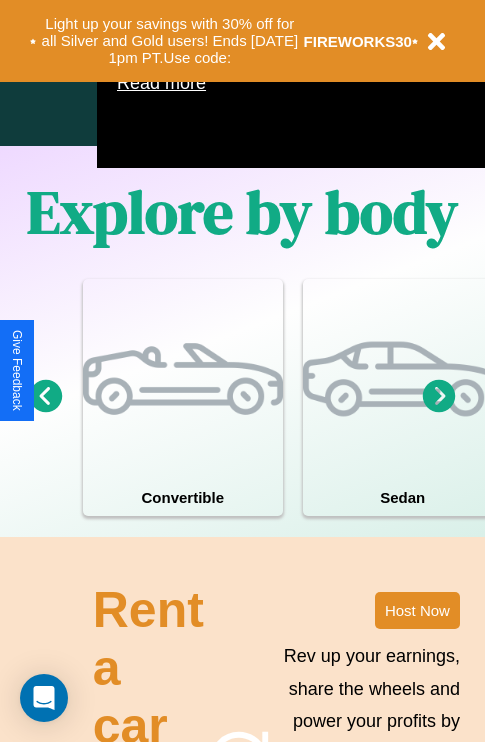 click 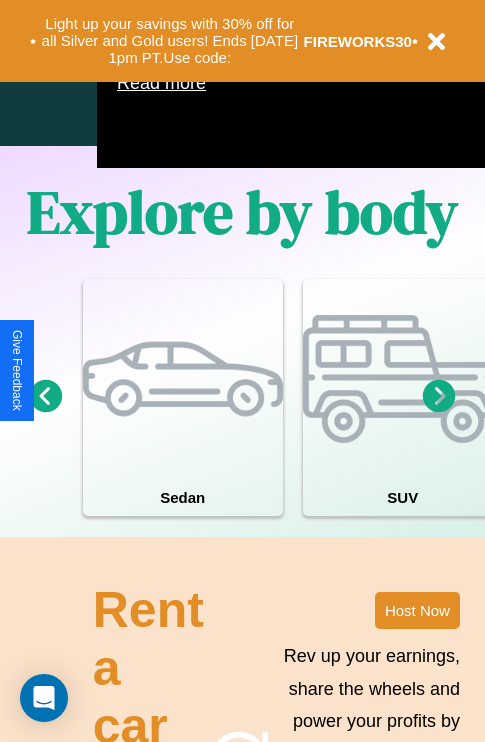 click 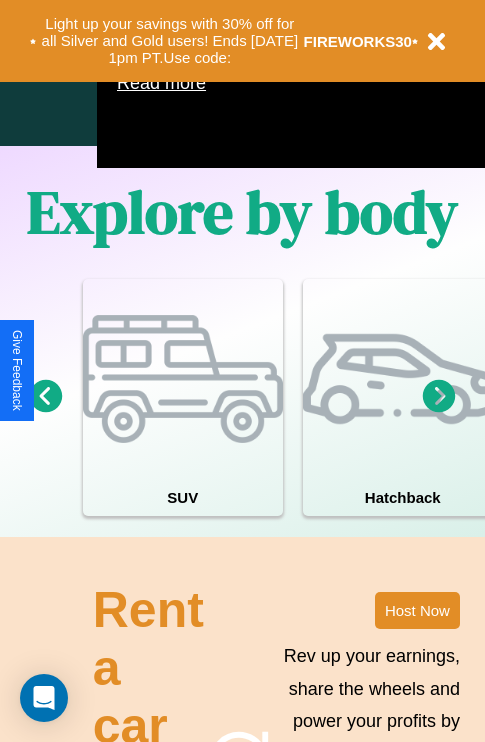 click 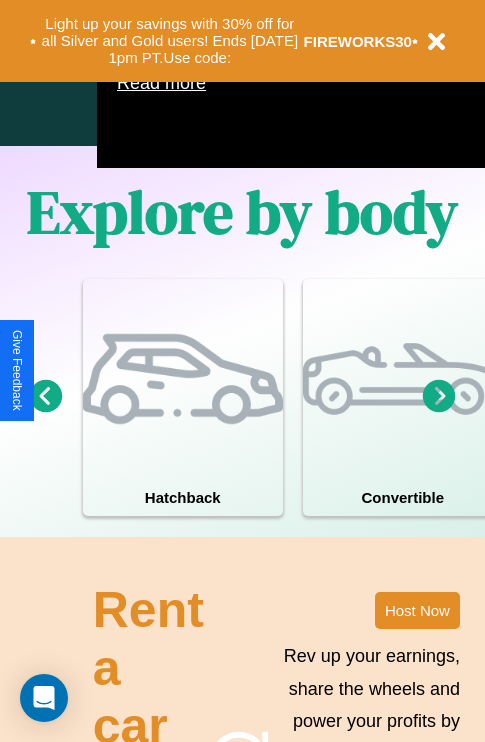 click 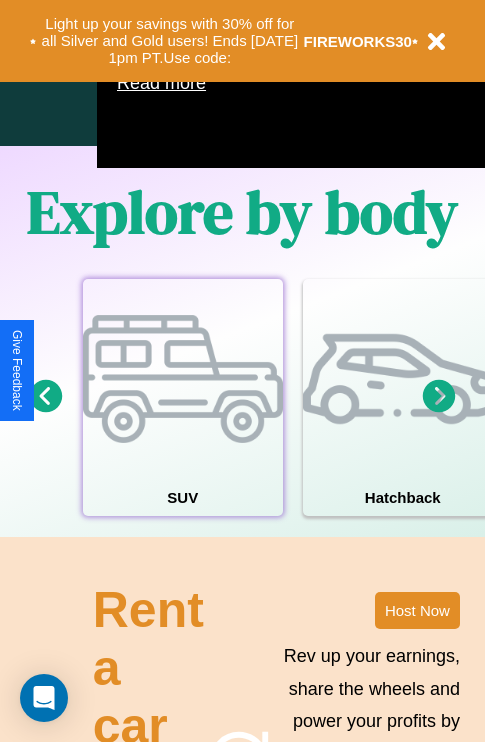 click at bounding box center (183, 379) 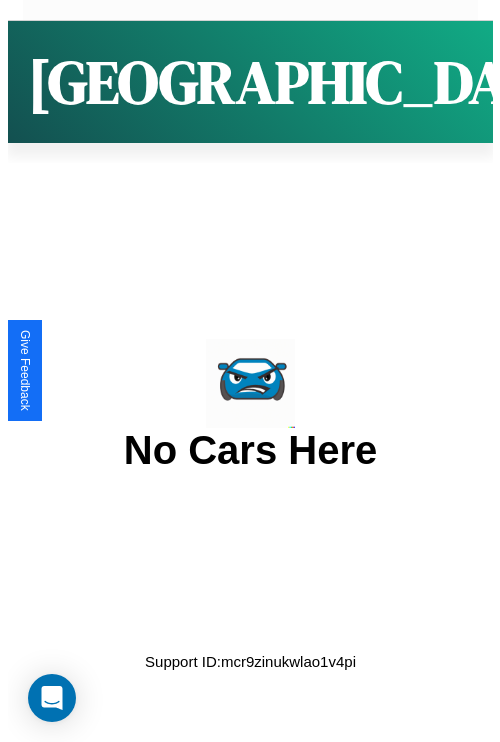 scroll, scrollTop: 0, scrollLeft: 0, axis: both 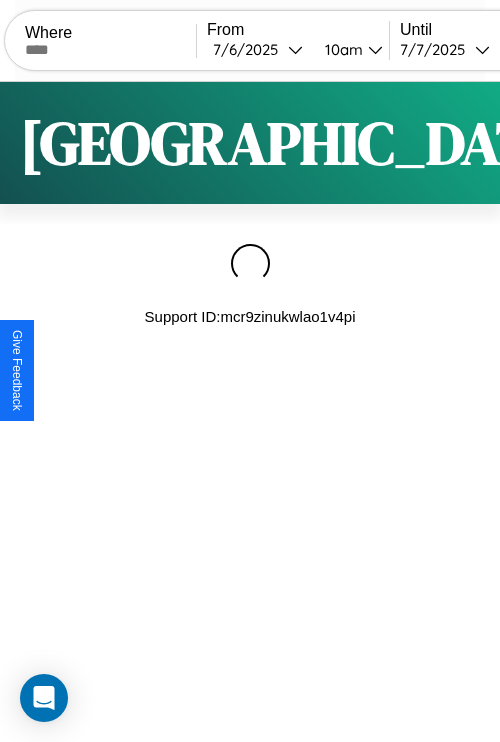 click on "Filters" at bounding box center [640, 143] 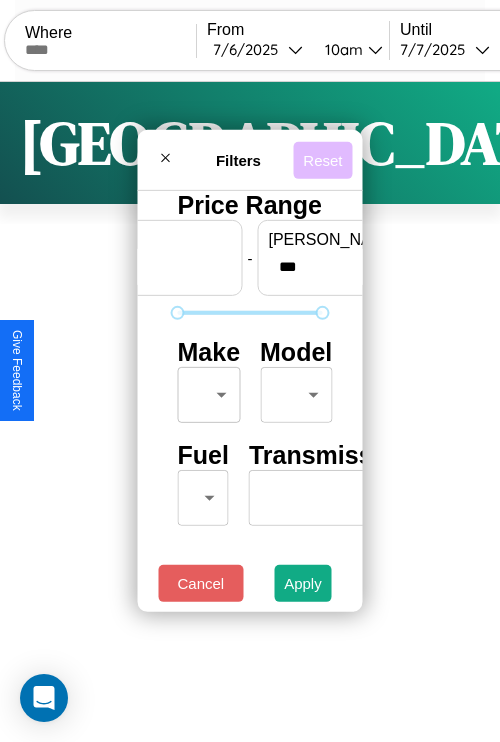 click on "Reset" at bounding box center [322, 159] 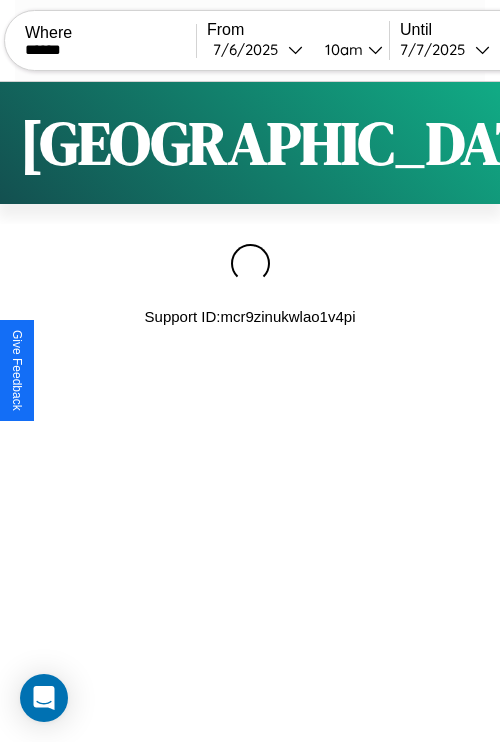 type on "******" 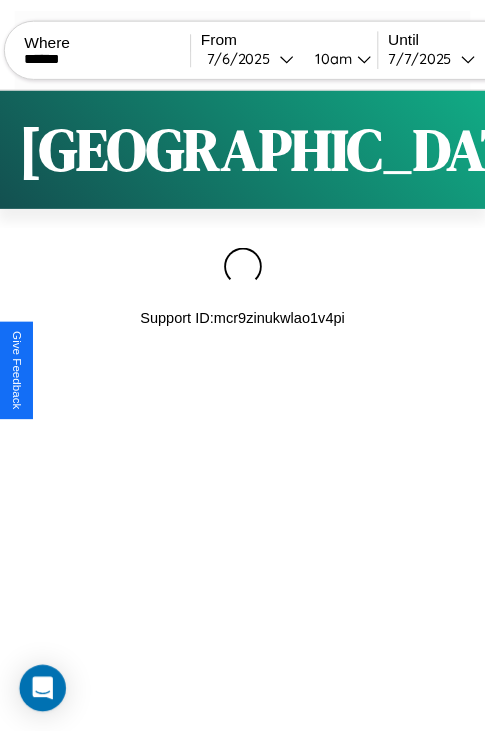 scroll, scrollTop: 0, scrollLeft: 158, axis: horizontal 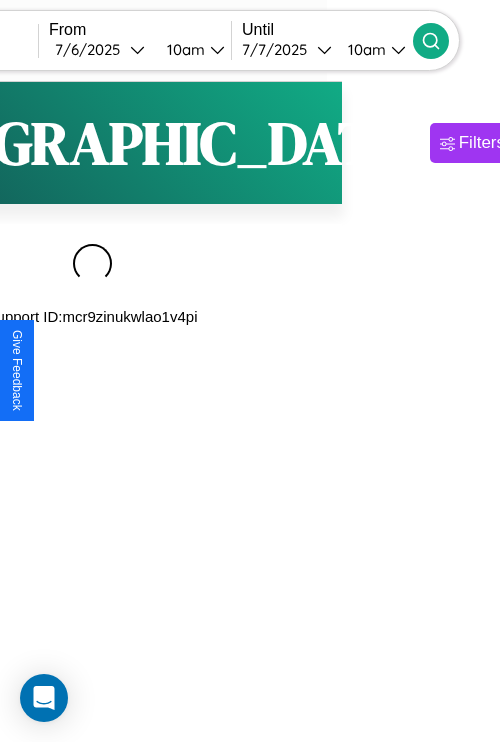 click 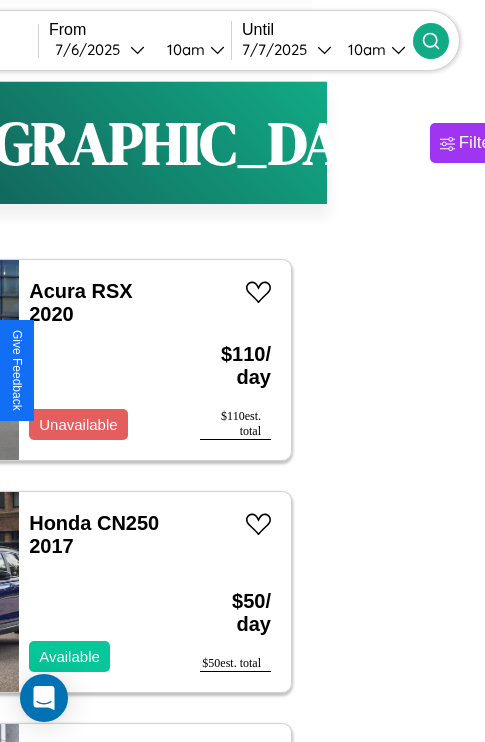 scroll, scrollTop: 14, scrollLeft: 139, axis: both 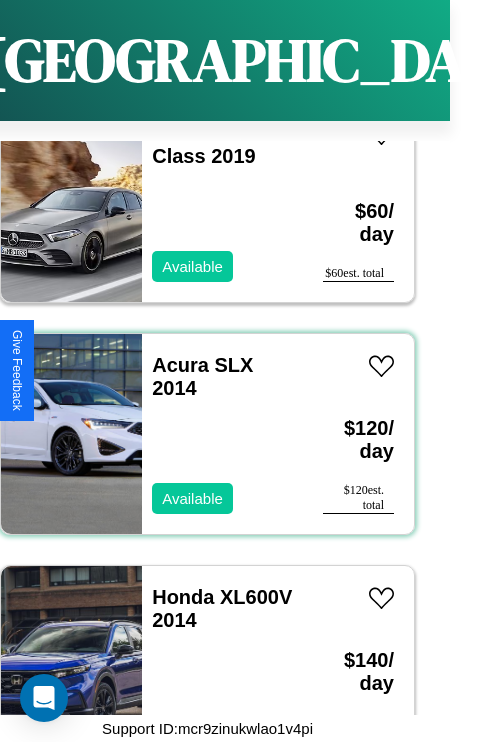 click on "Acura   SLX   2014 Available" at bounding box center (222, 434) 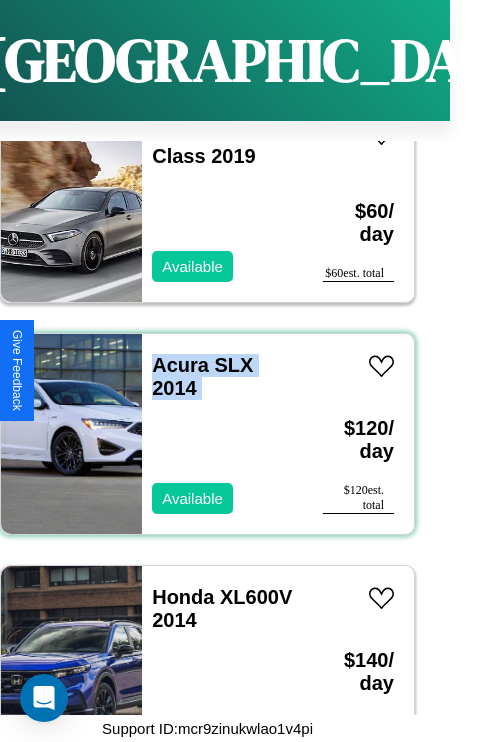 click on "Acura   SLX   2014 Available" at bounding box center (222, 434) 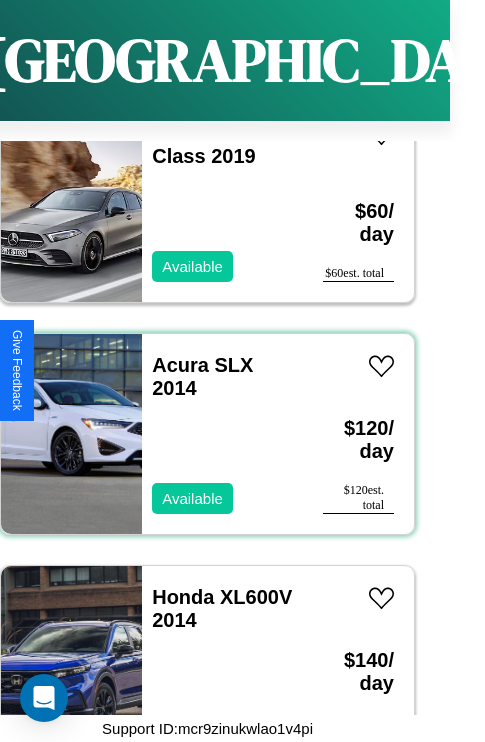 click on "Acura   SLX   2014 Available" at bounding box center (222, 434) 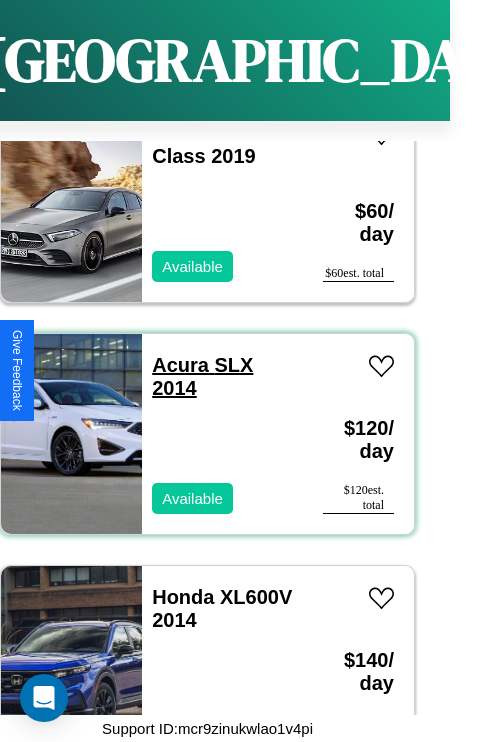 click on "Acura   SLX   2014" at bounding box center (202, 376) 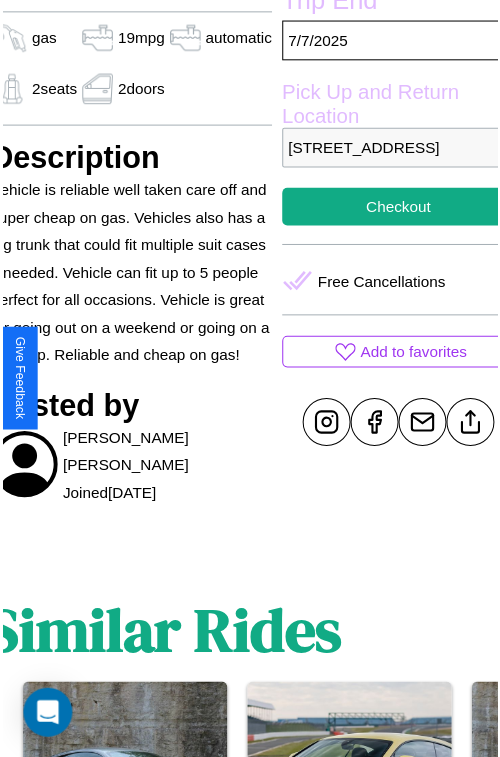 scroll, scrollTop: 601, scrollLeft: 84, axis: both 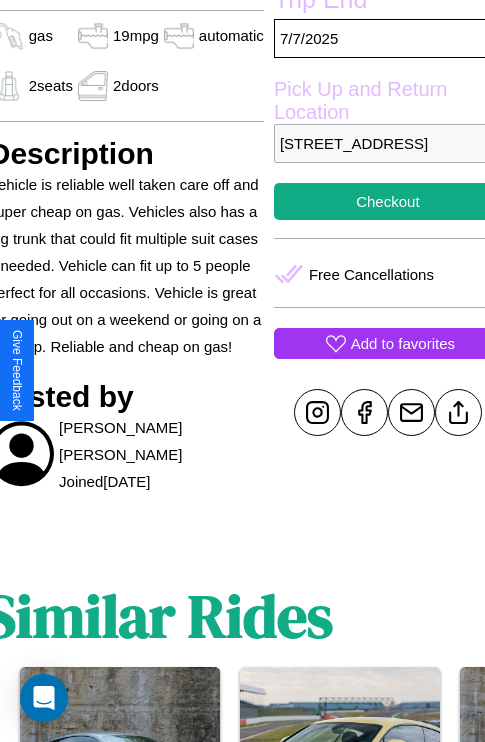 click on "Add to favorites" at bounding box center [403, 343] 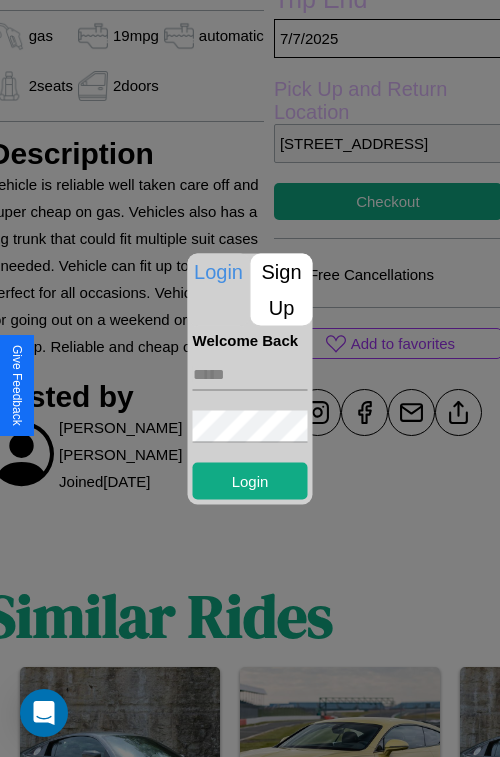 click at bounding box center (250, 374) 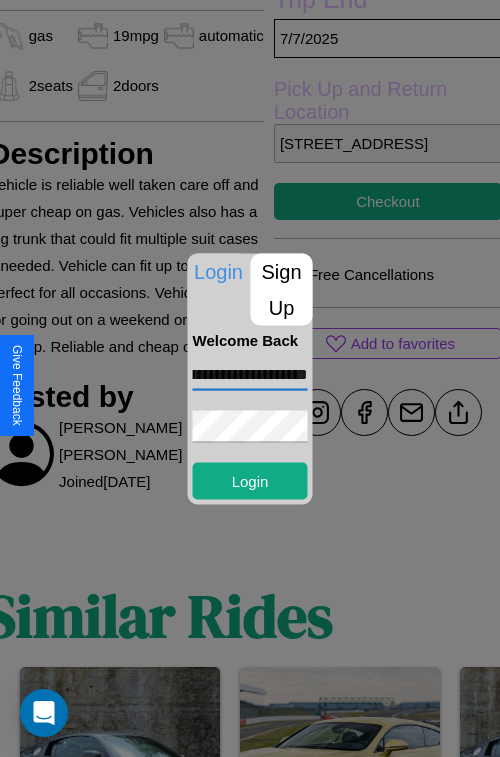 scroll, scrollTop: 0, scrollLeft: 79, axis: horizontal 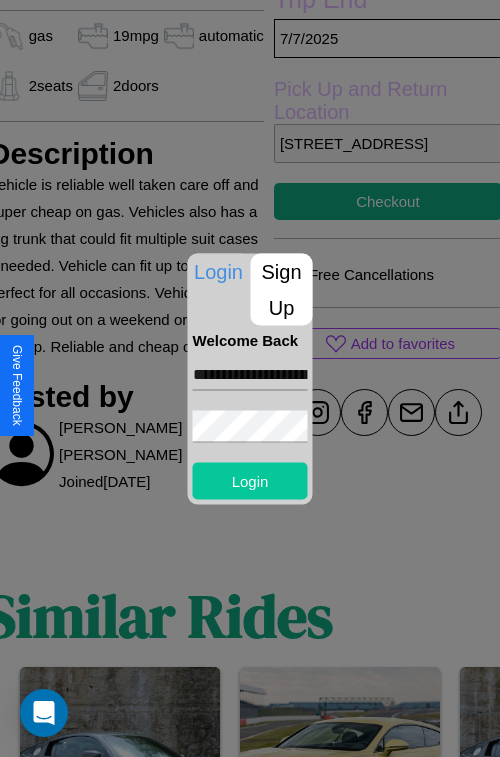 click on "Login" at bounding box center (250, 480) 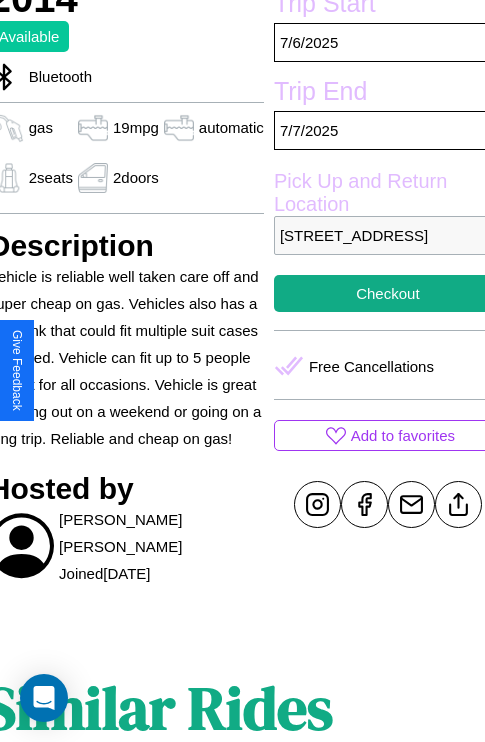 scroll, scrollTop: 459, scrollLeft: 84, axis: both 